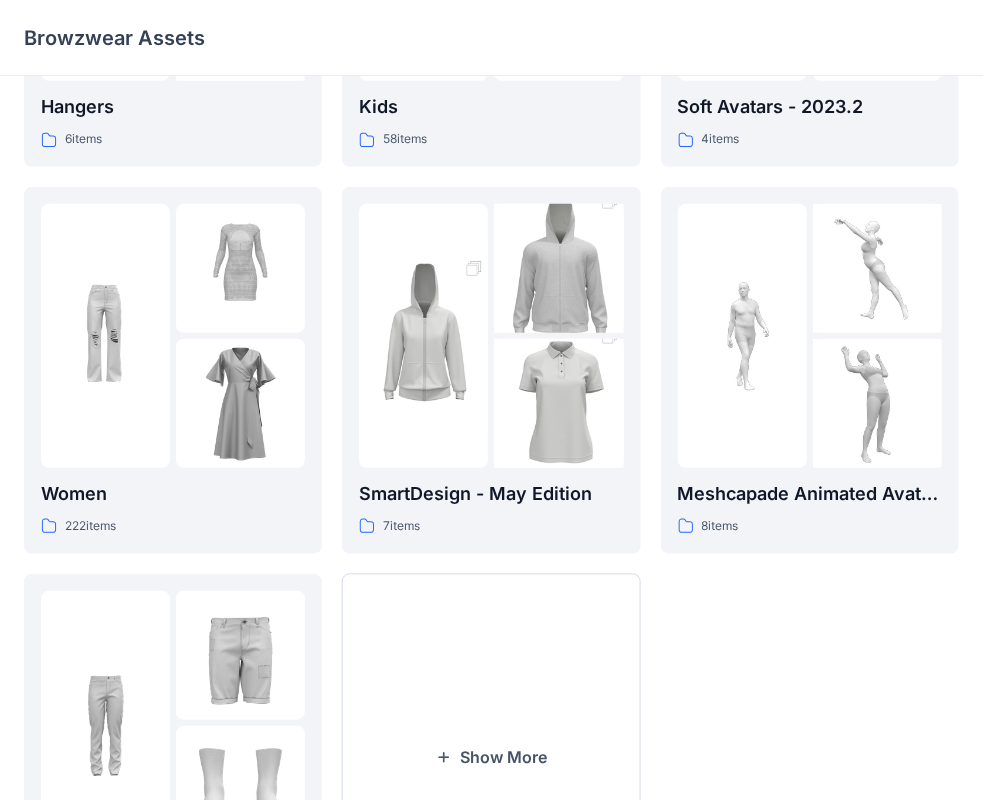scroll, scrollTop: 0, scrollLeft: 0, axis: both 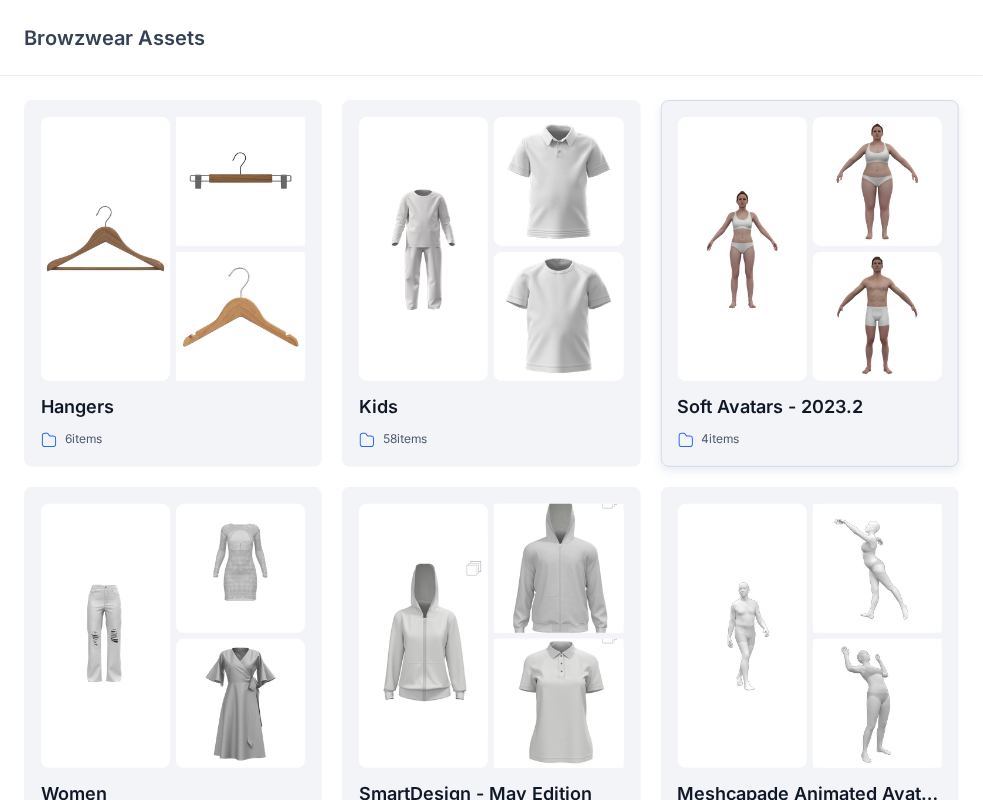 click on "Soft Avatars - 2023.2" at bounding box center (810, 407) 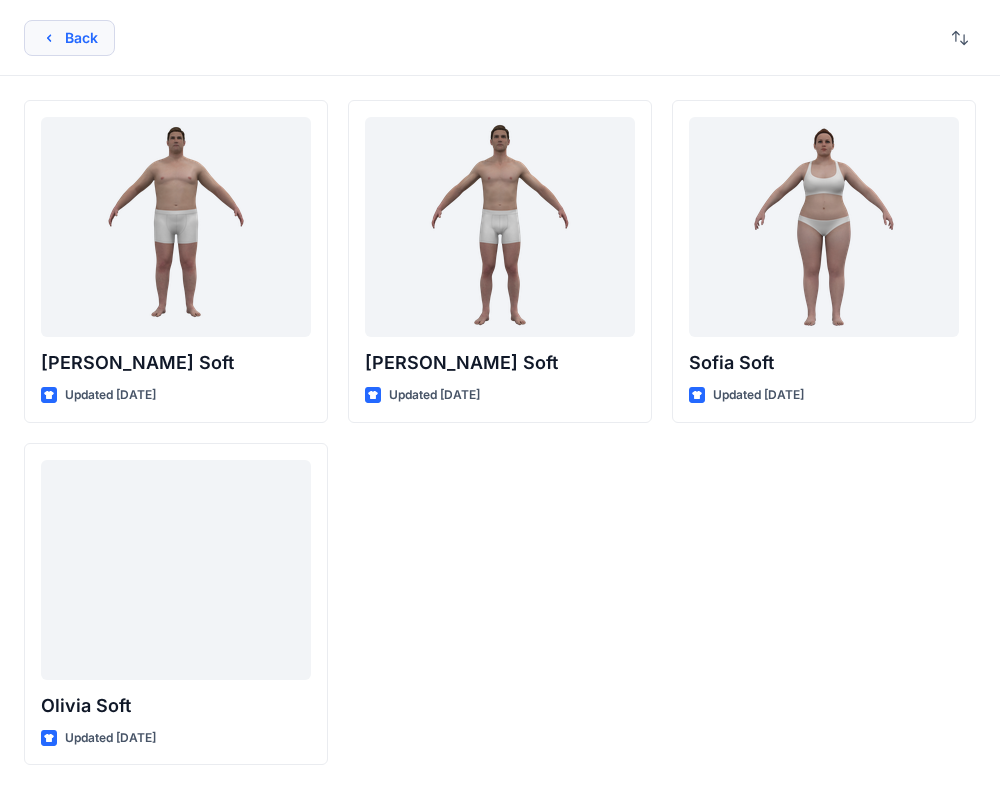 click on "Back" at bounding box center (69, 38) 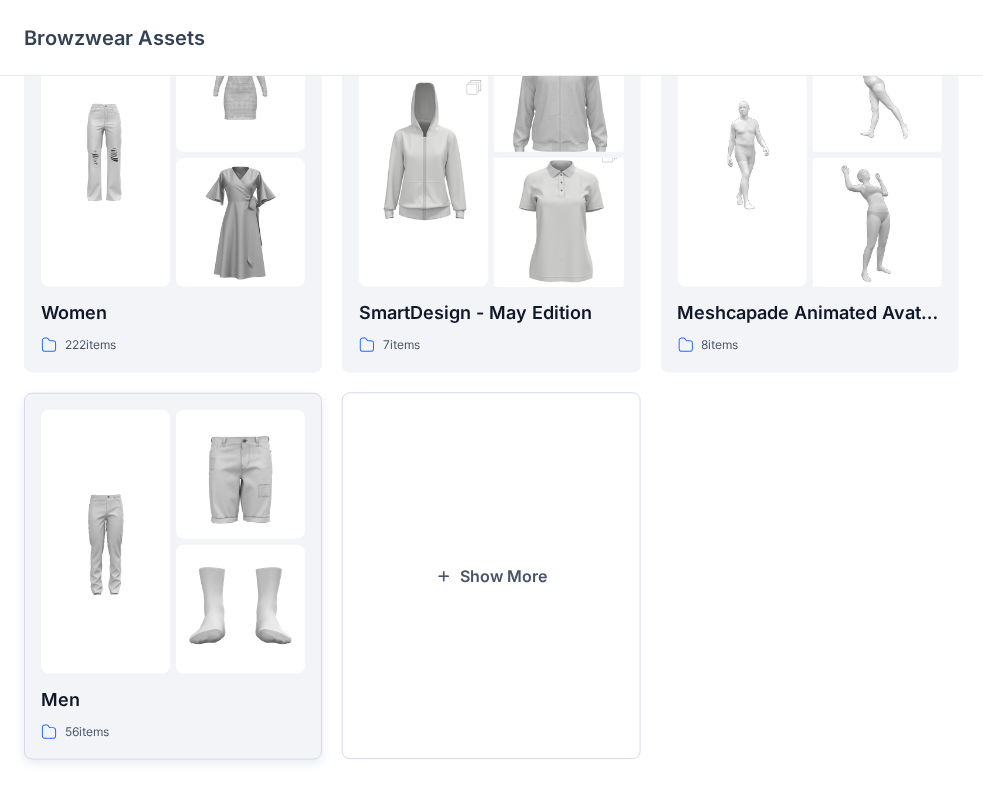 scroll, scrollTop: 496, scrollLeft: 0, axis: vertical 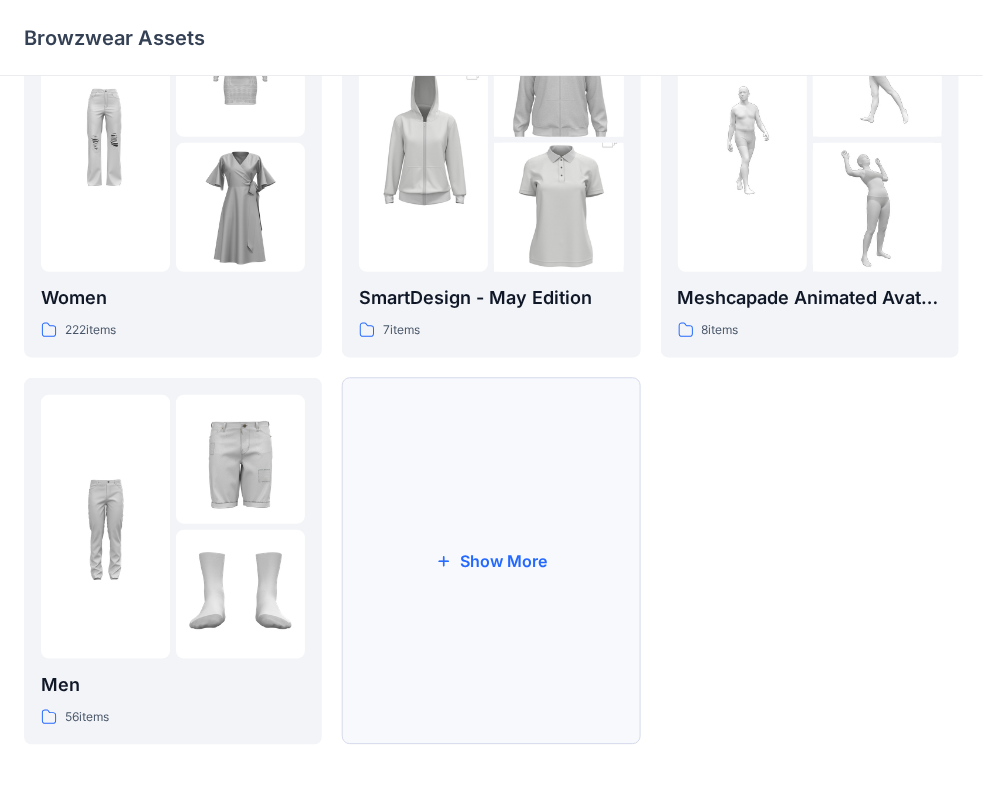 click 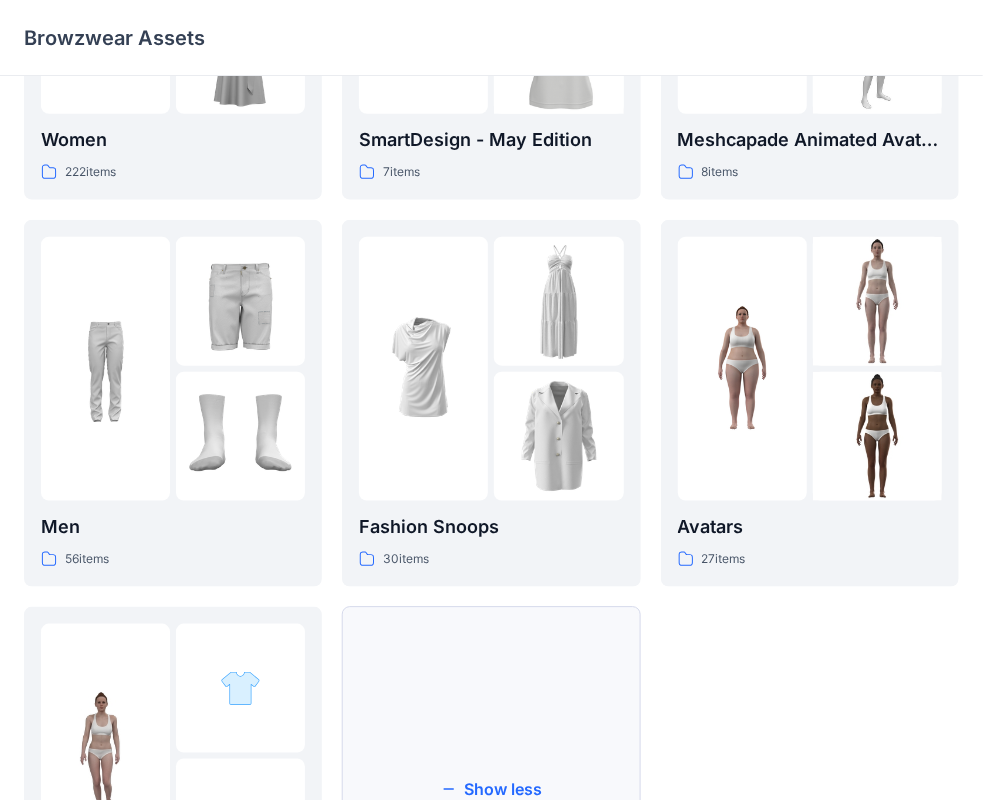 scroll, scrollTop: 796, scrollLeft: 0, axis: vertical 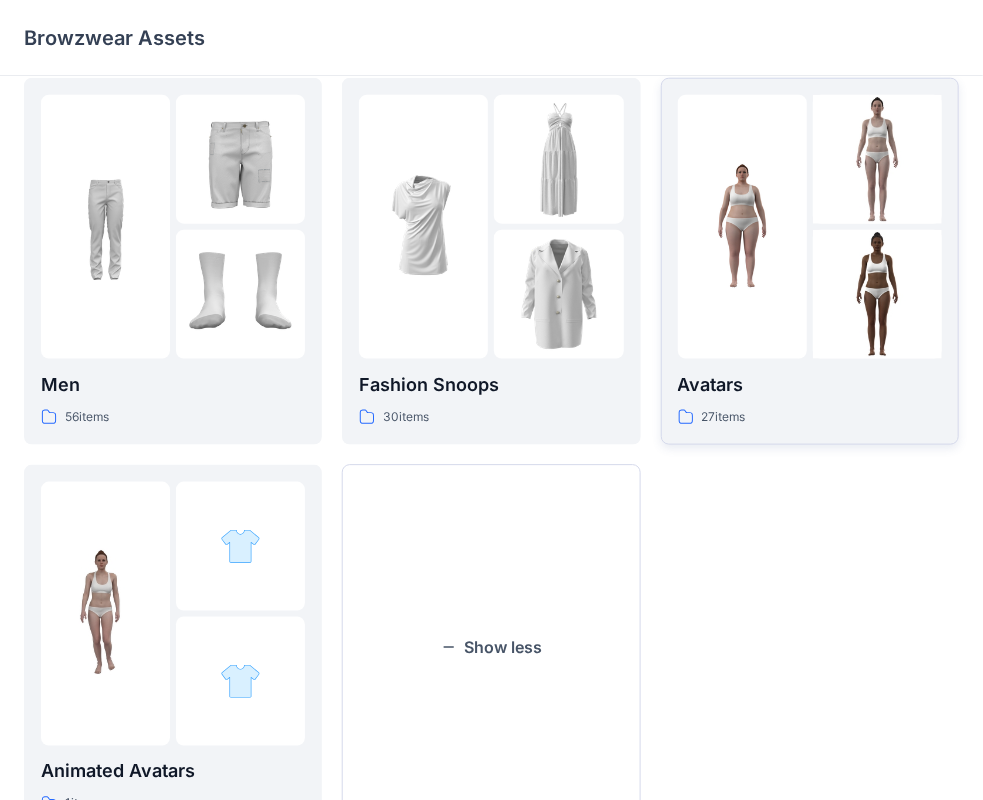 click on "27  items" at bounding box center (810, 417) 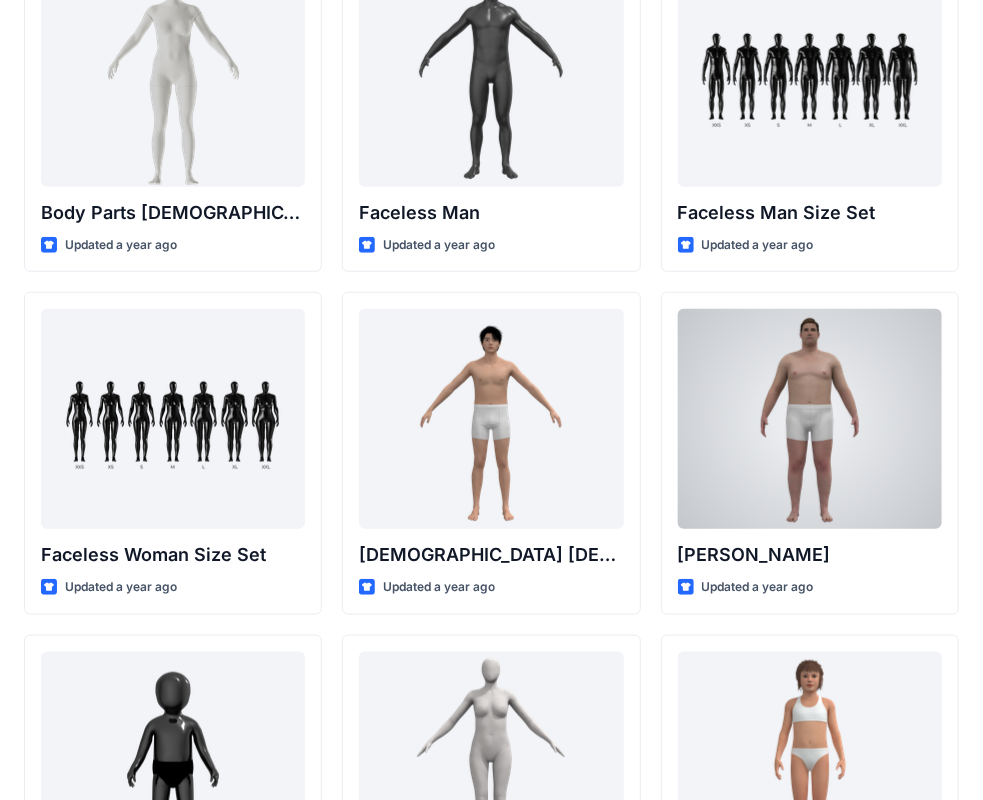 scroll, scrollTop: 500, scrollLeft: 0, axis: vertical 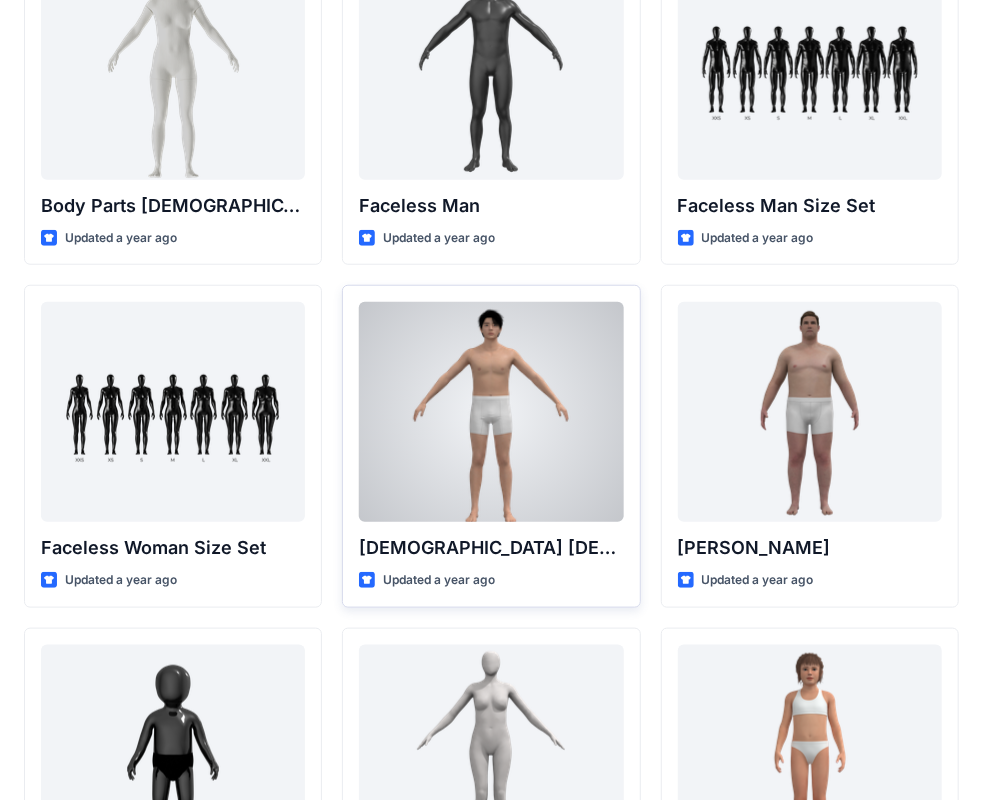 click on "[DEMOGRAPHIC_DATA] Asian Updated a year ago" at bounding box center [491, 446] 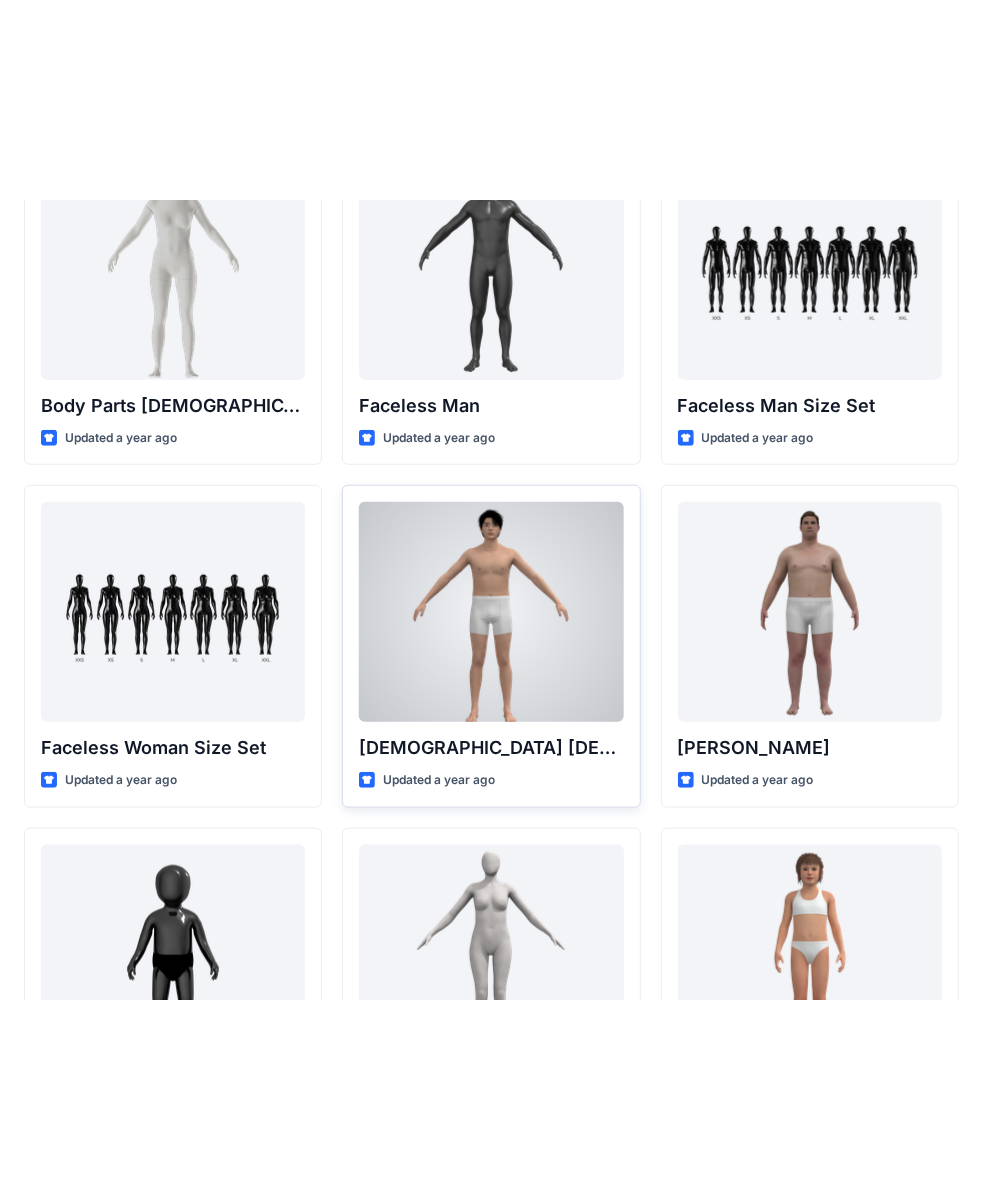 scroll, scrollTop: 0, scrollLeft: 0, axis: both 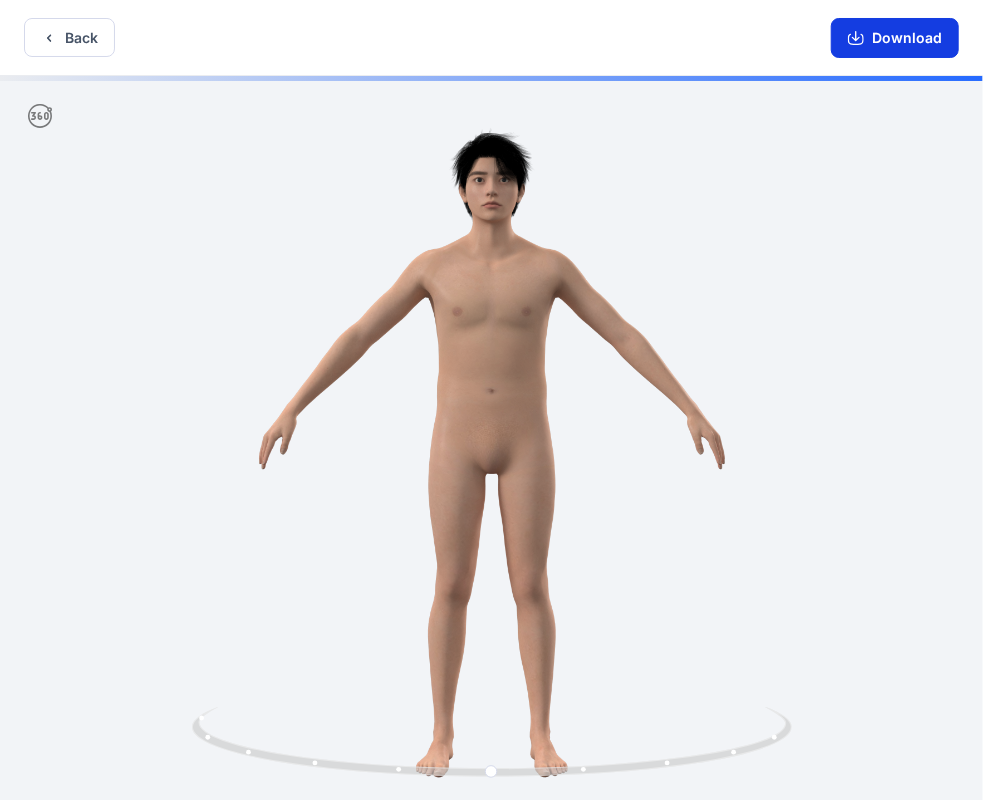 click on "Download" at bounding box center (895, 38) 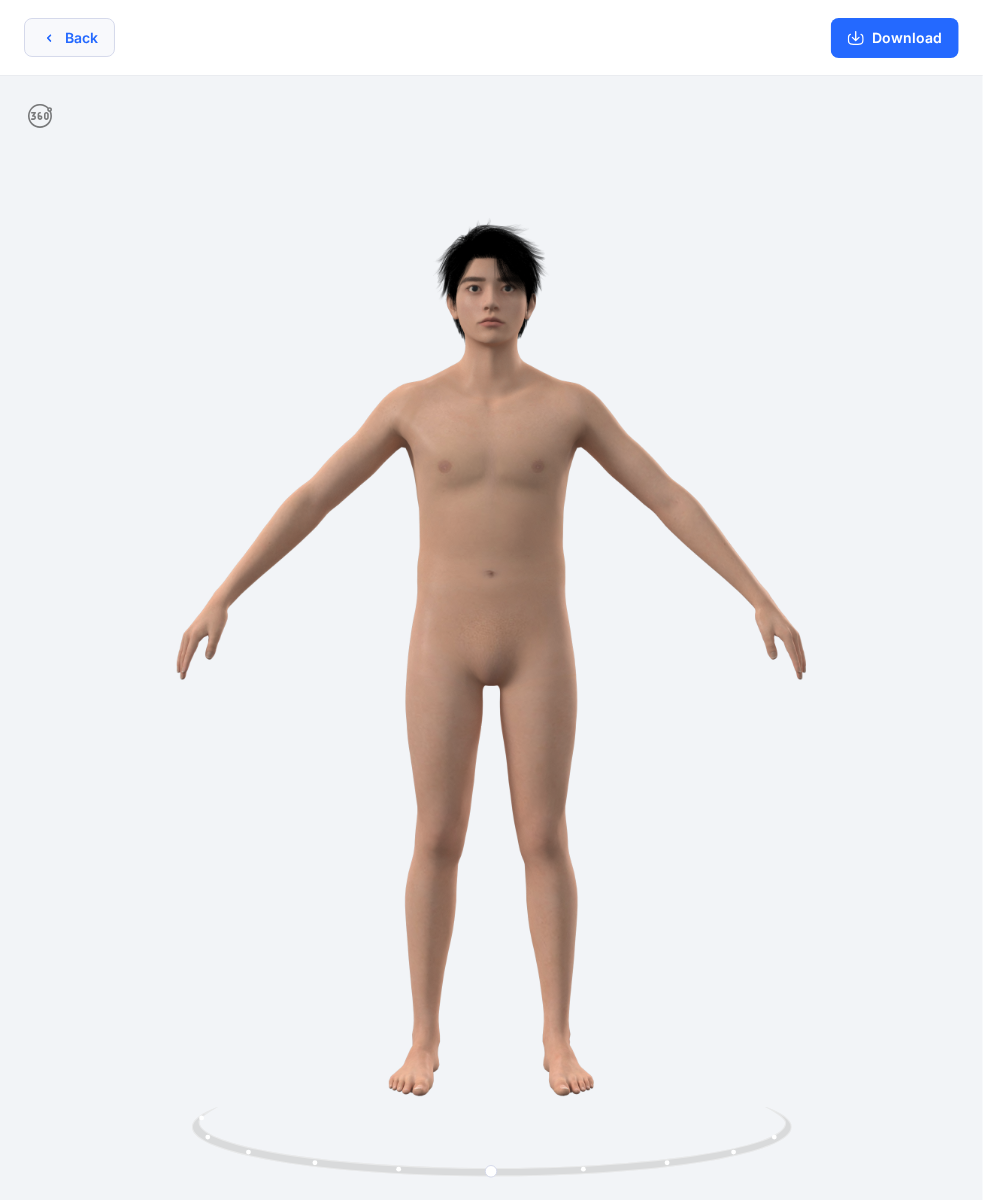 click on "Back" at bounding box center (69, 37) 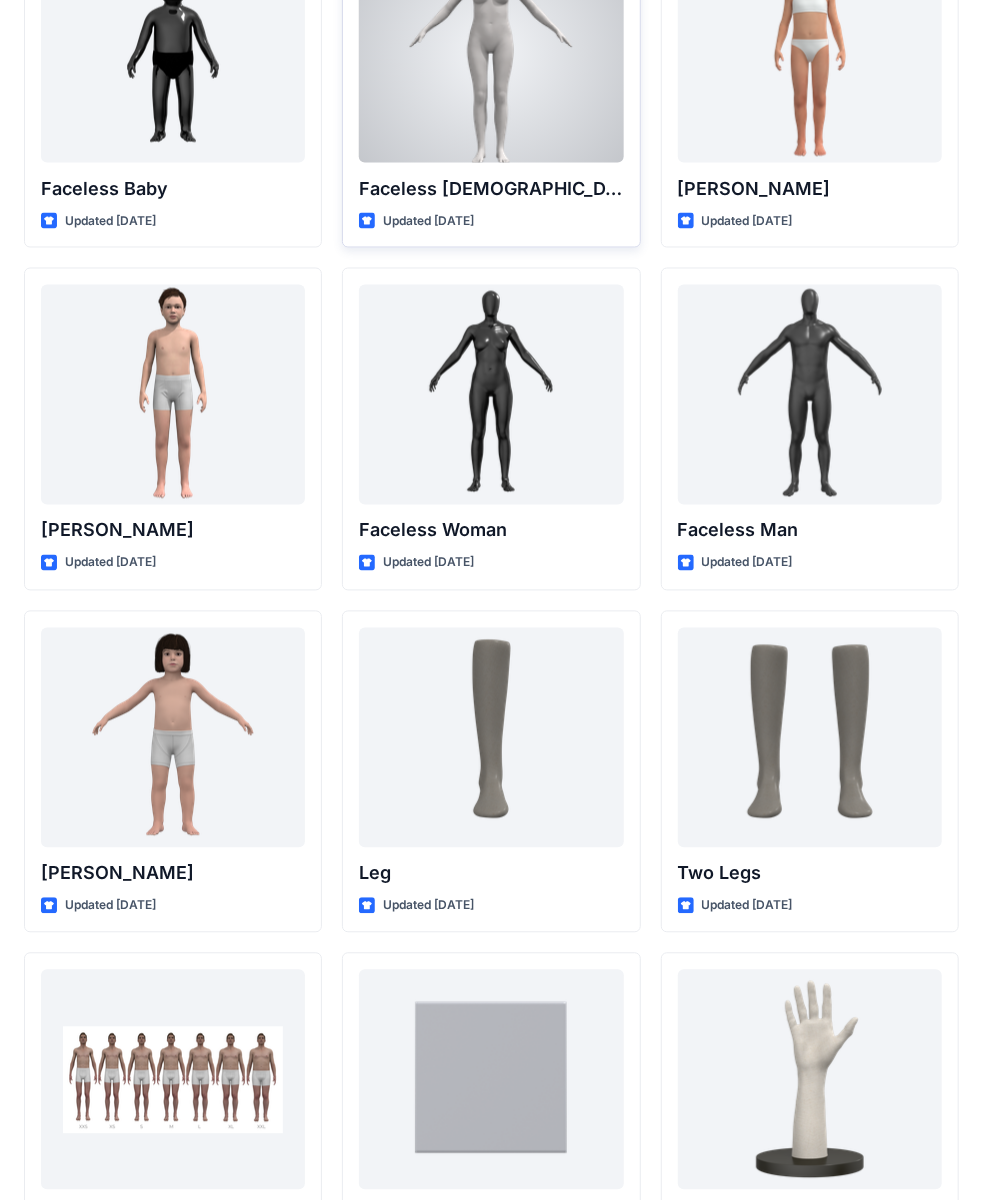 scroll, scrollTop: 1243, scrollLeft: 0, axis: vertical 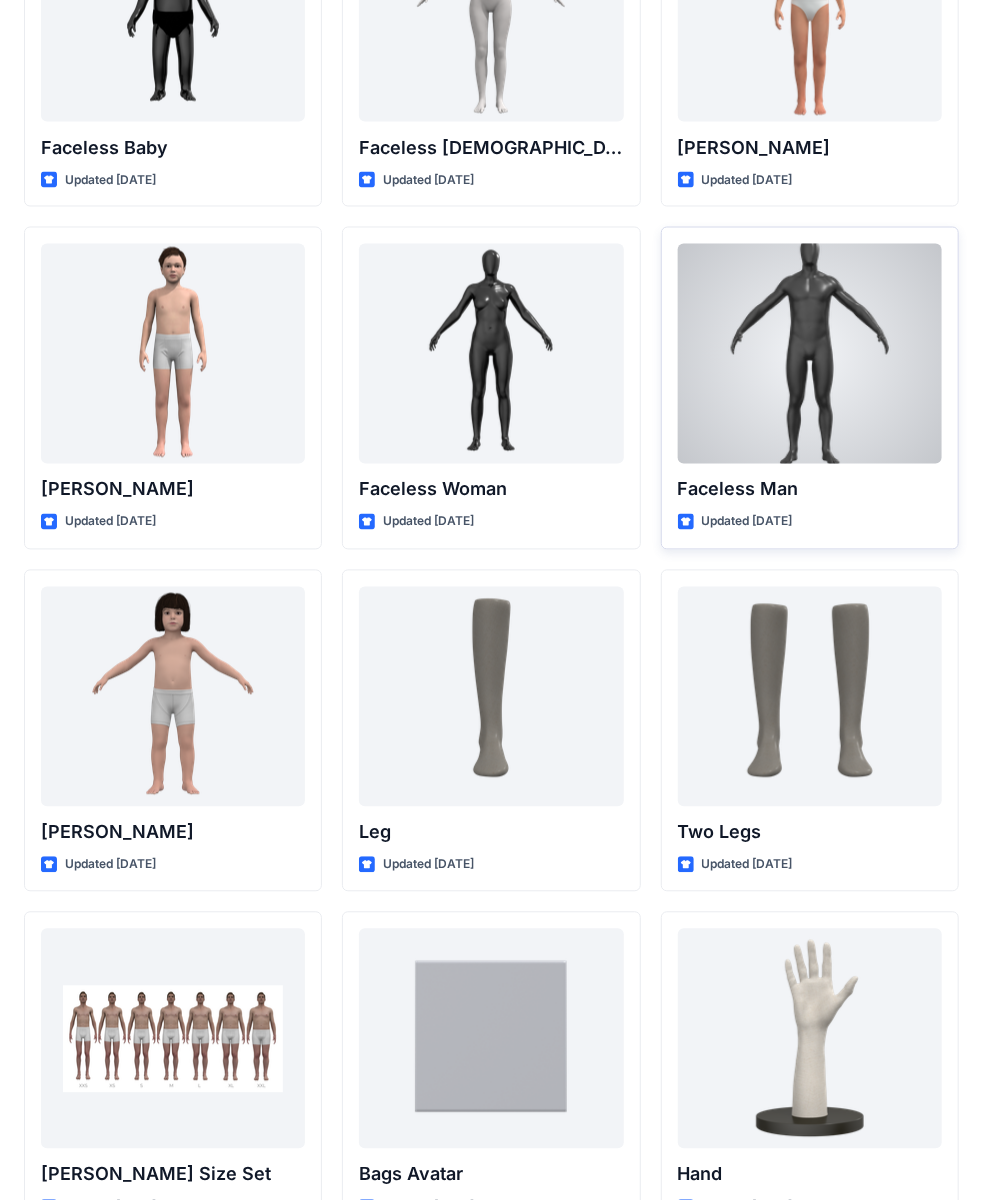 click at bounding box center [810, 354] 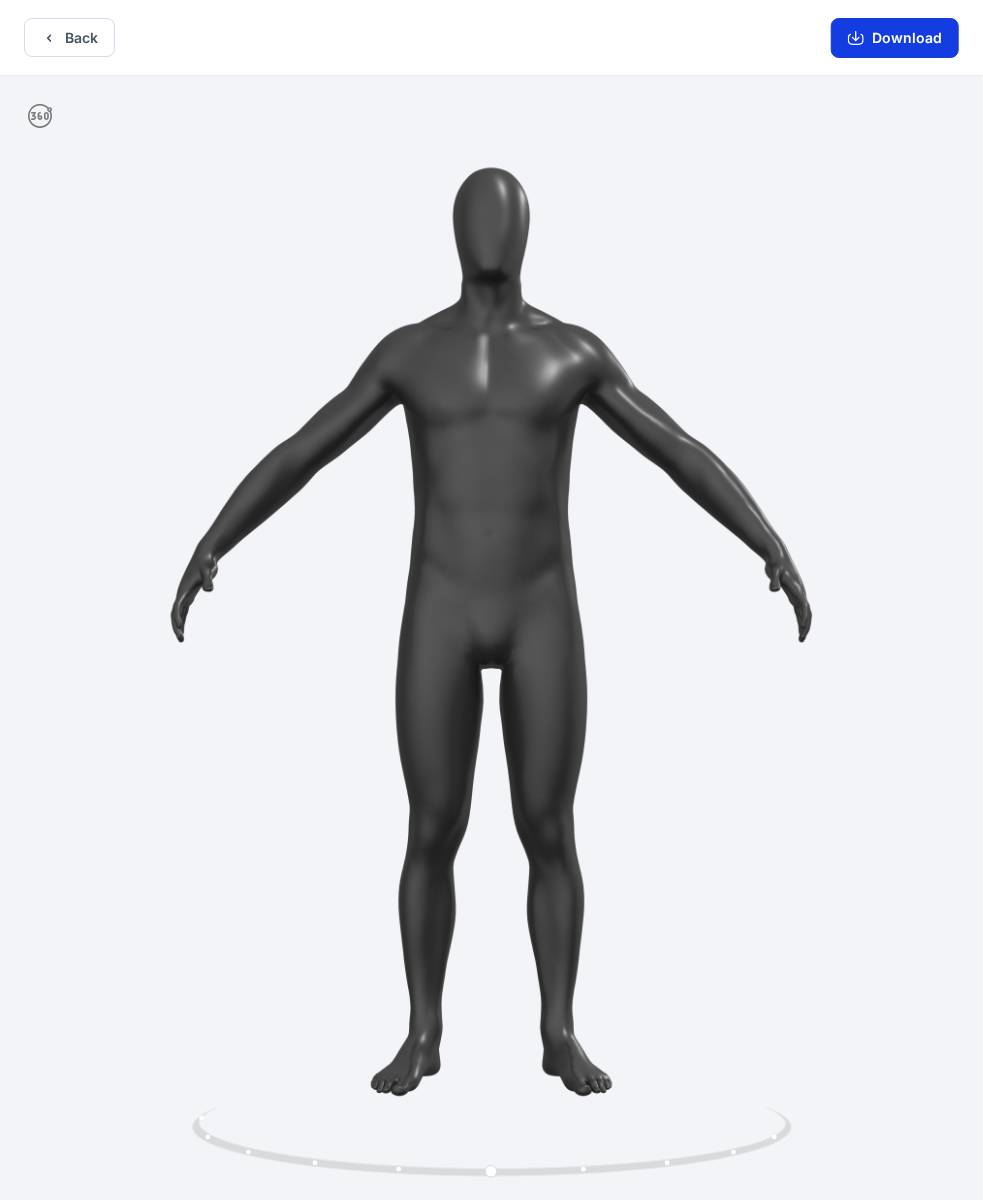 click on "Download" at bounding box center (895, 38) 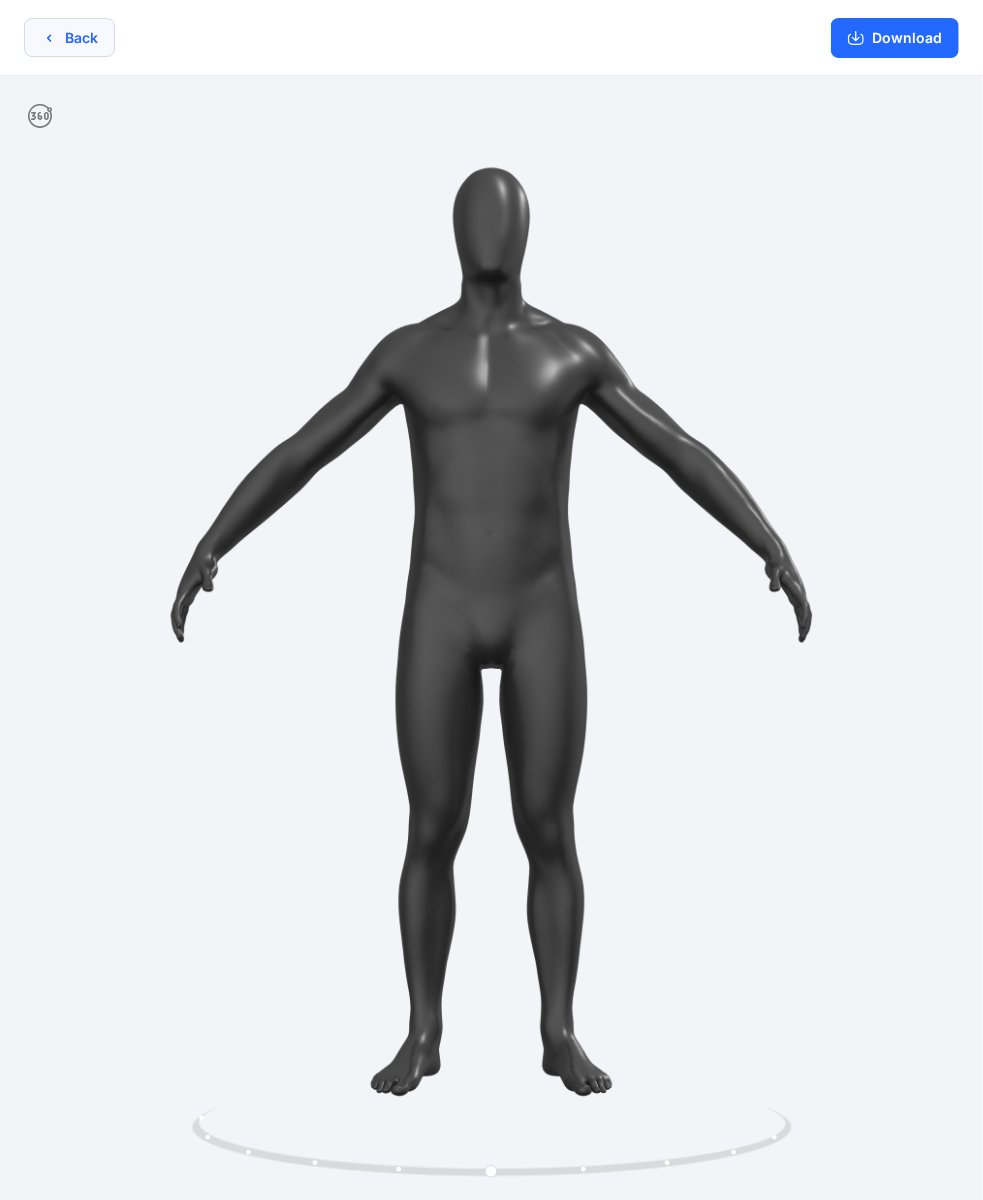 click on "Back" at bounding box center (69, 37) 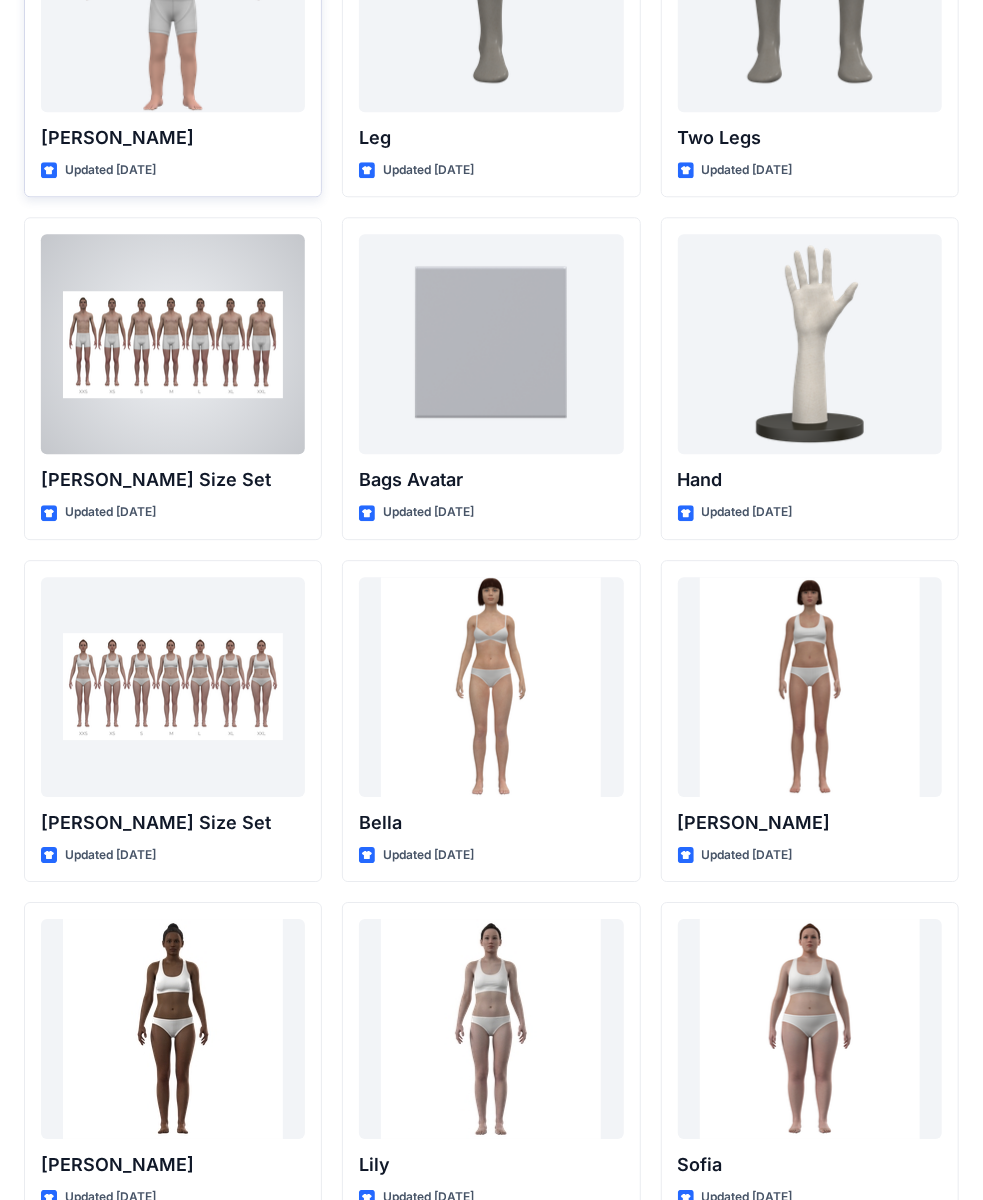 scroll, scrollTop: 1980, scrollLeft: 0, axis: vertical 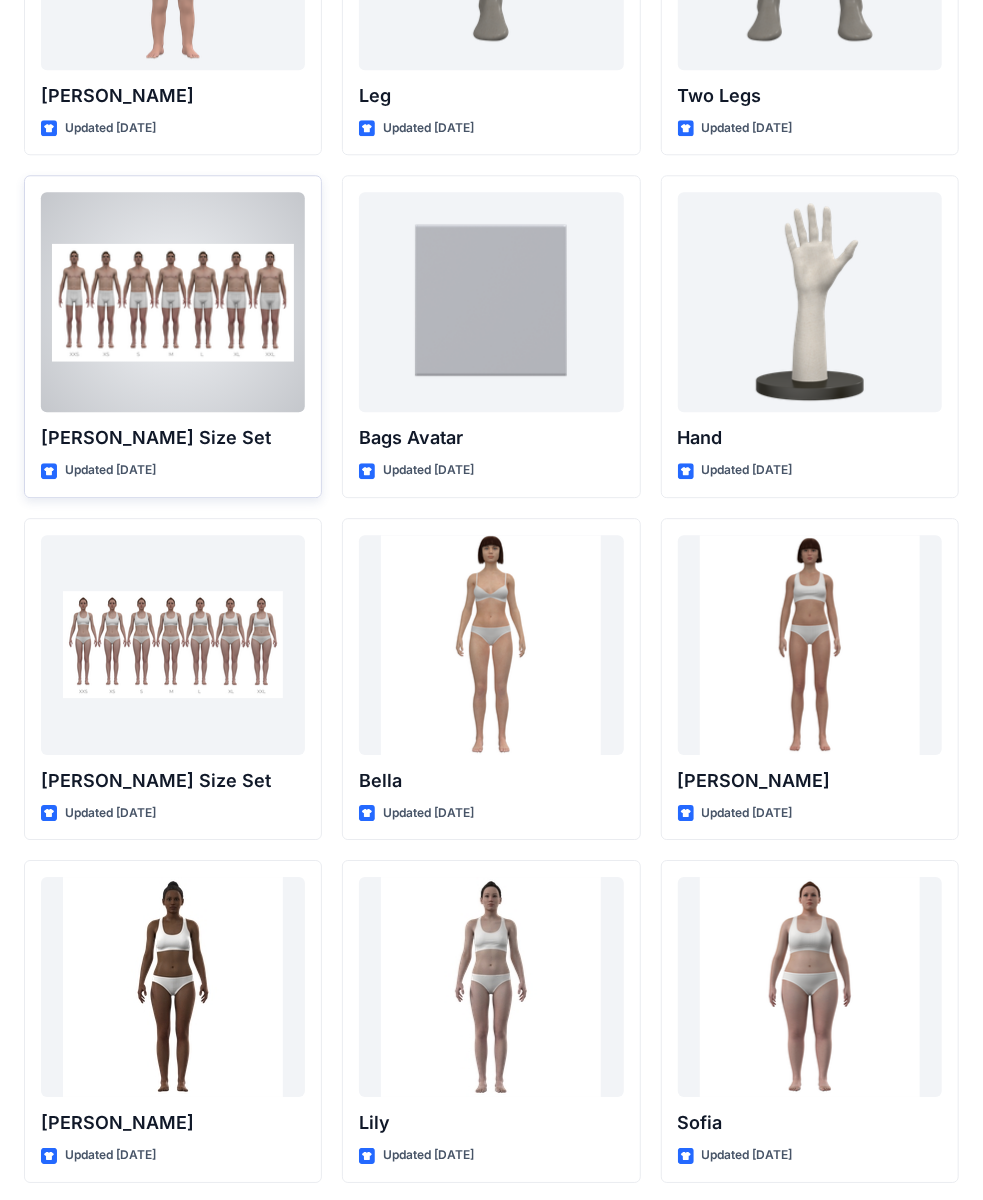 click on "[PERSON_NAME] Size Set" at bounding box center [173, 438] 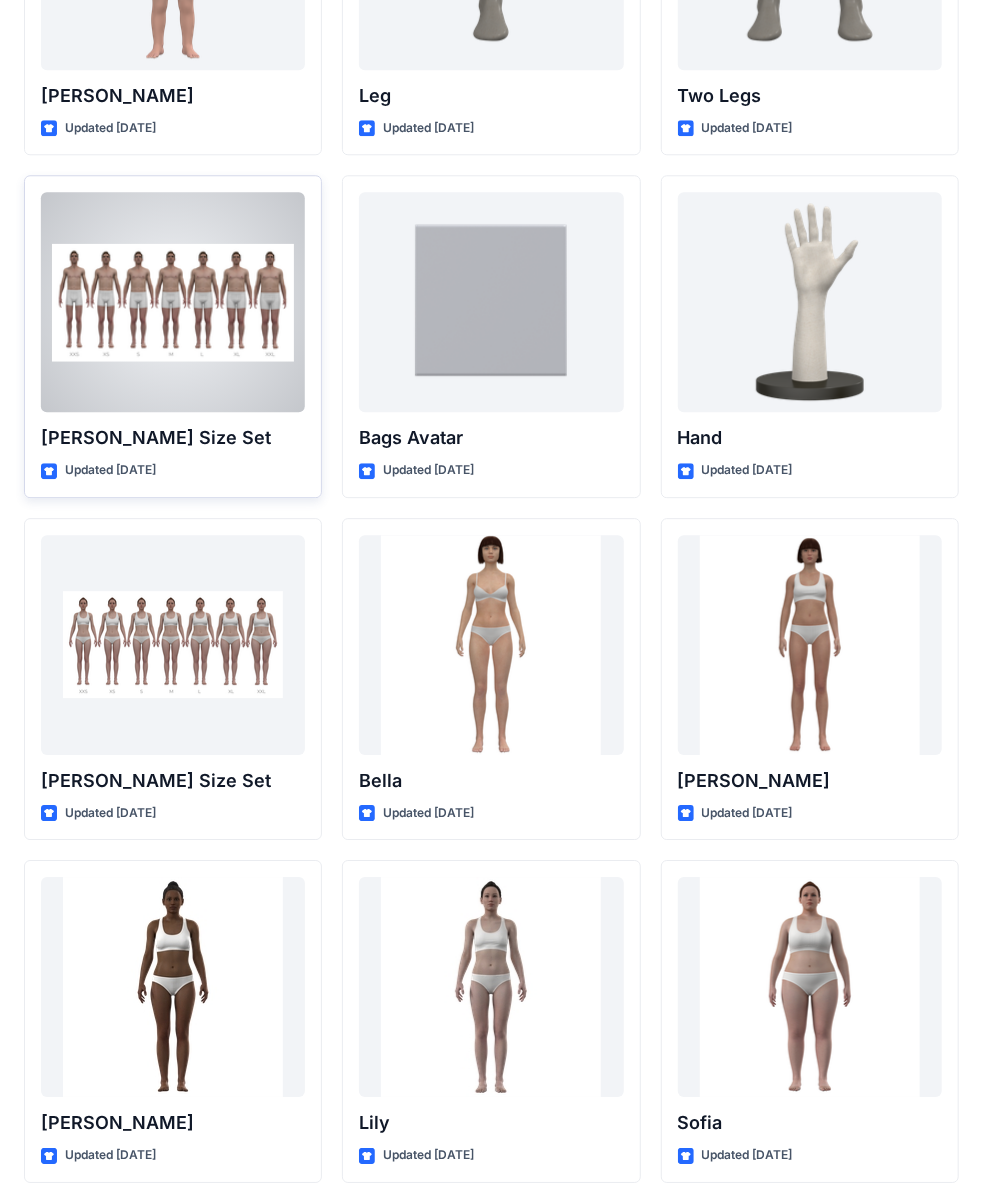 click at bounding box center (173, 302) 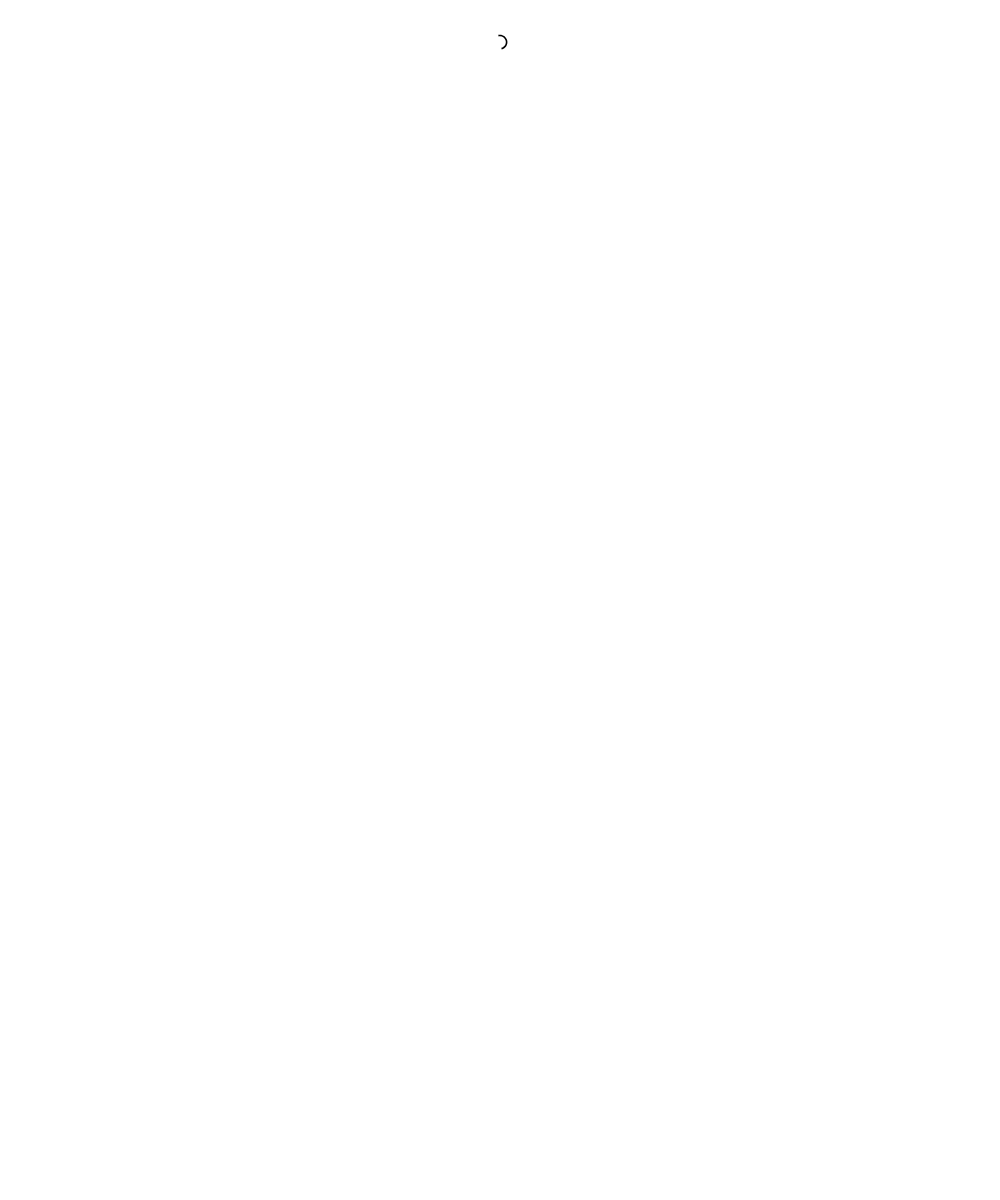 click at bounding box center (500, 600) 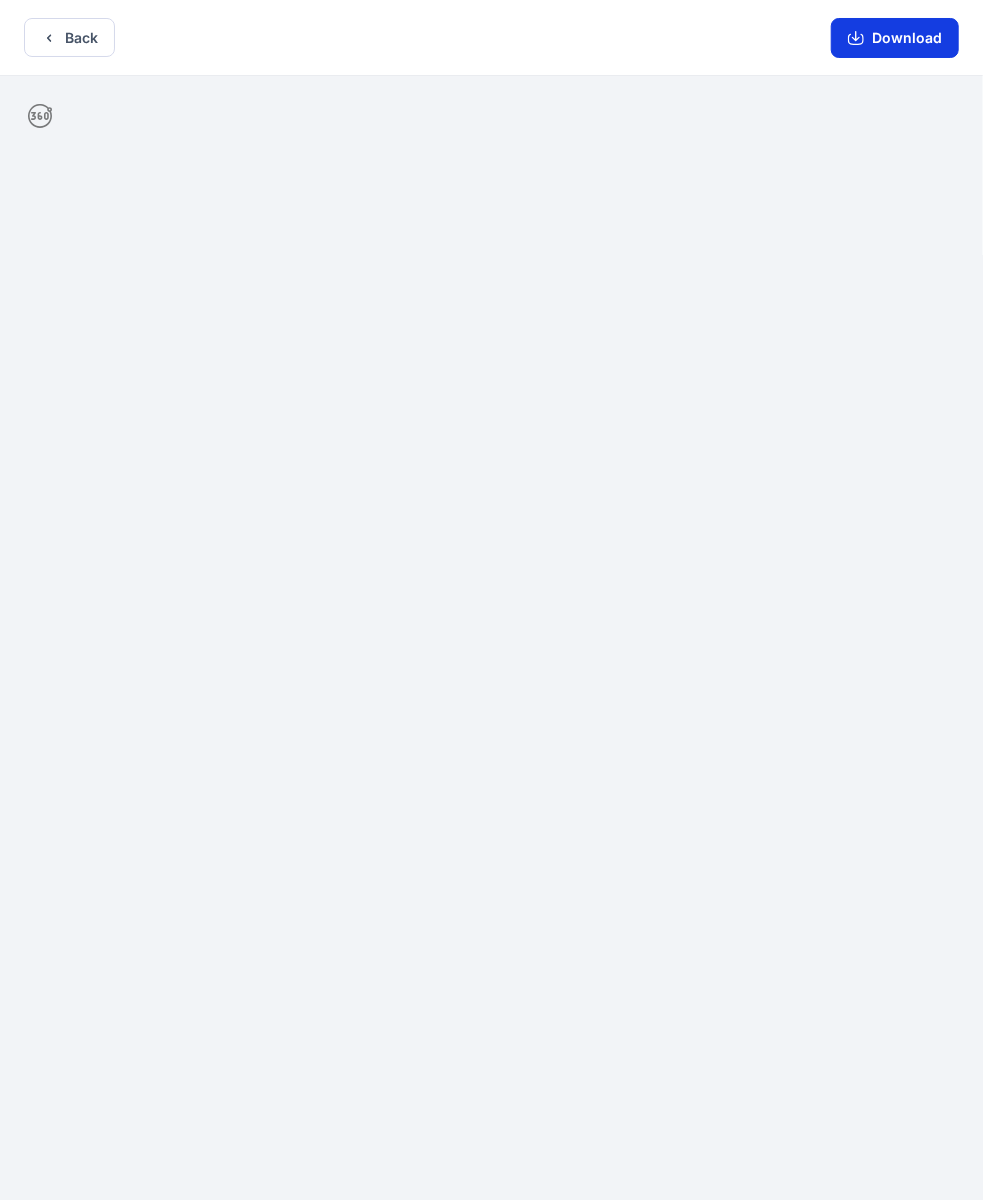 click on "Download" at bounding box center (895, 38) 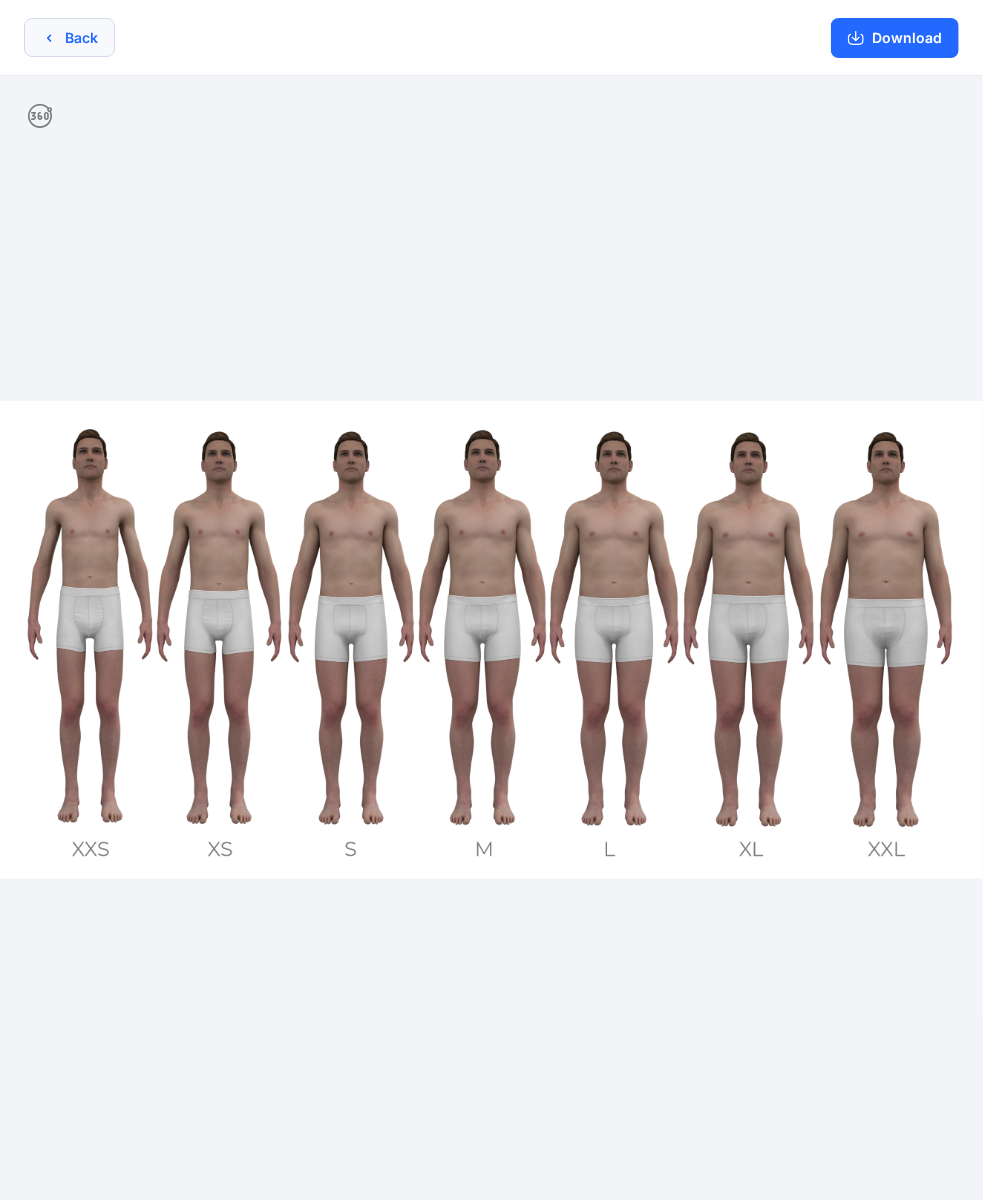 click 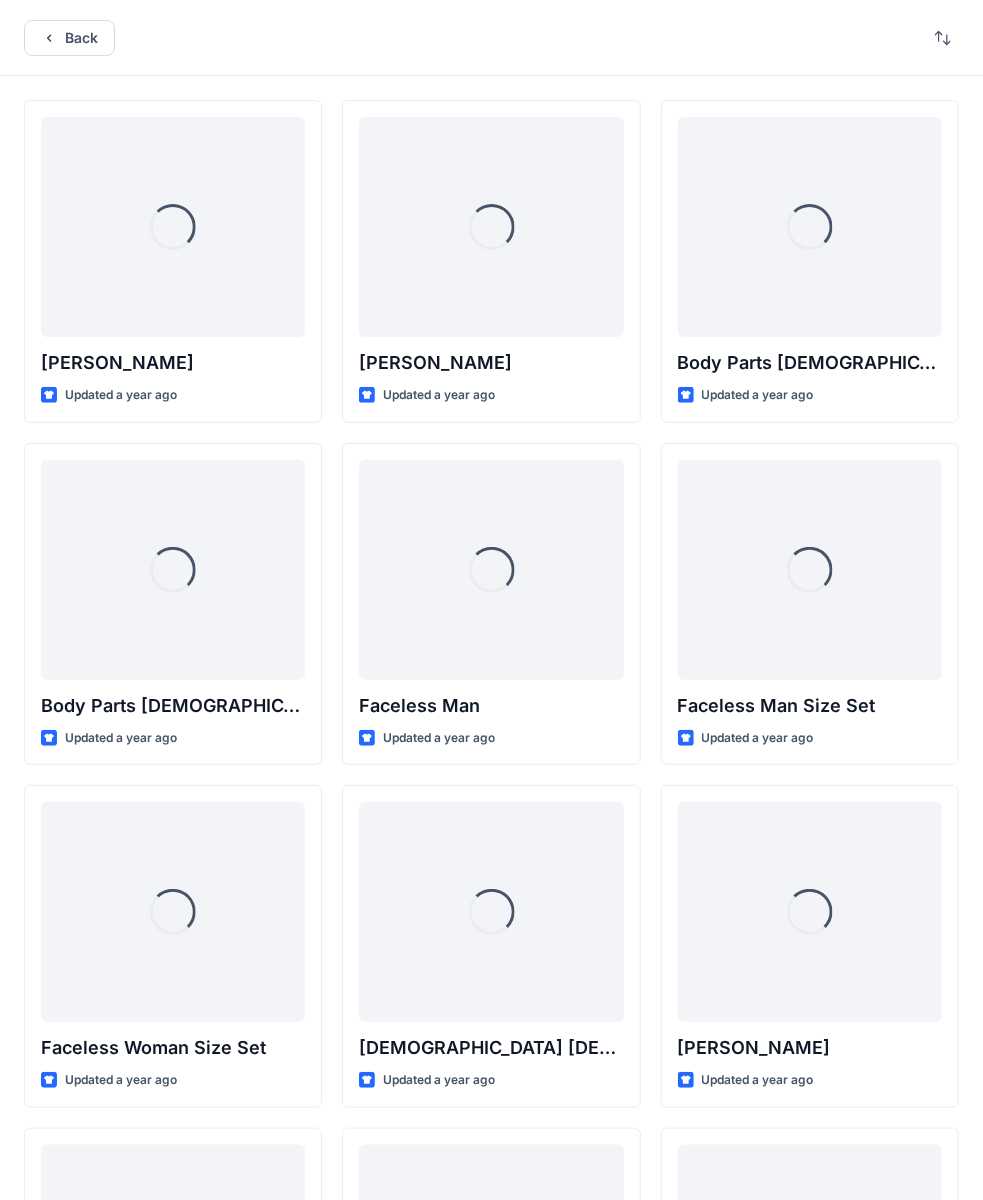 scroll, scrollTop: 1980, scrollLeft: 0, axis: vertical 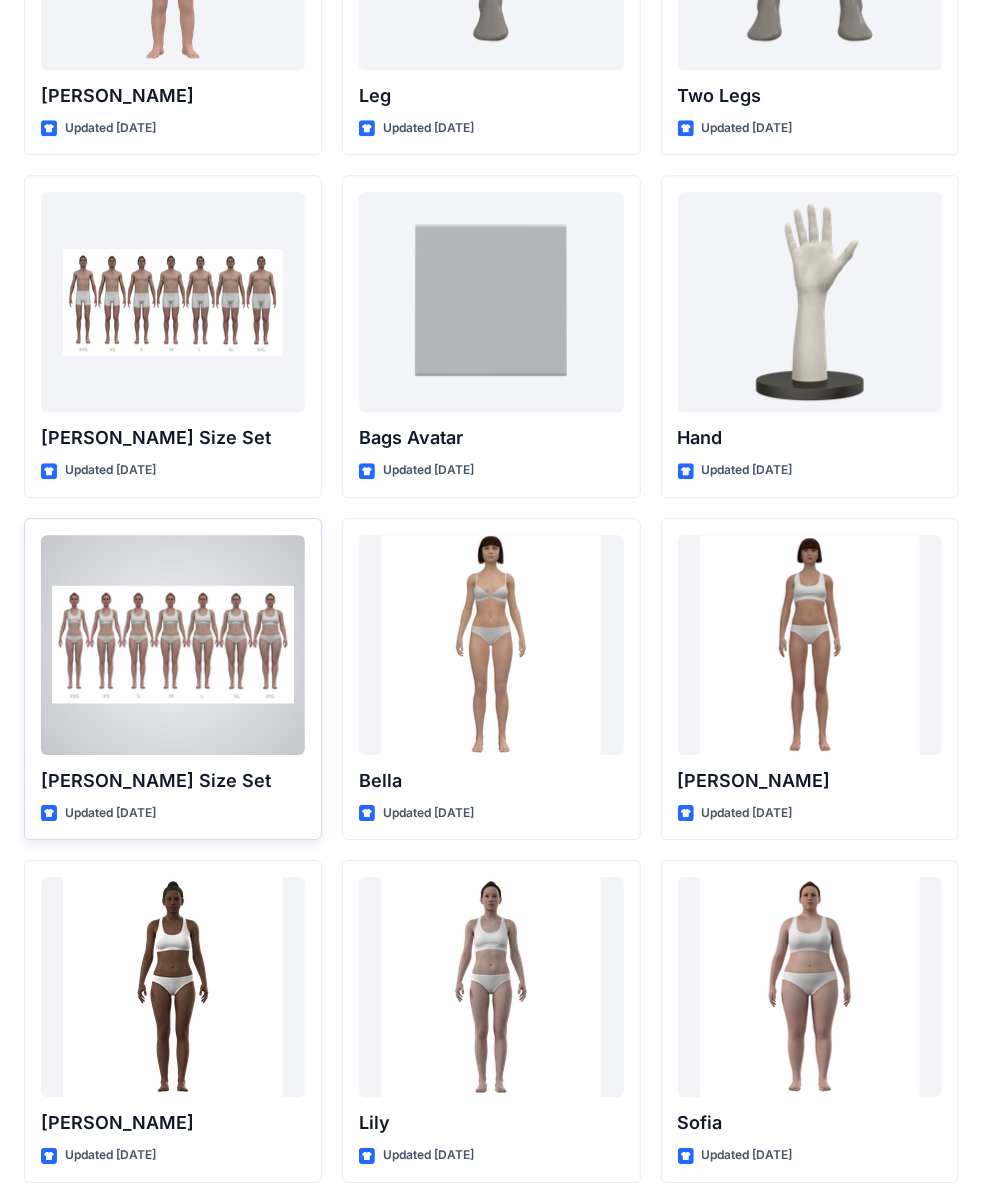 click at bounding box center (173, 645) 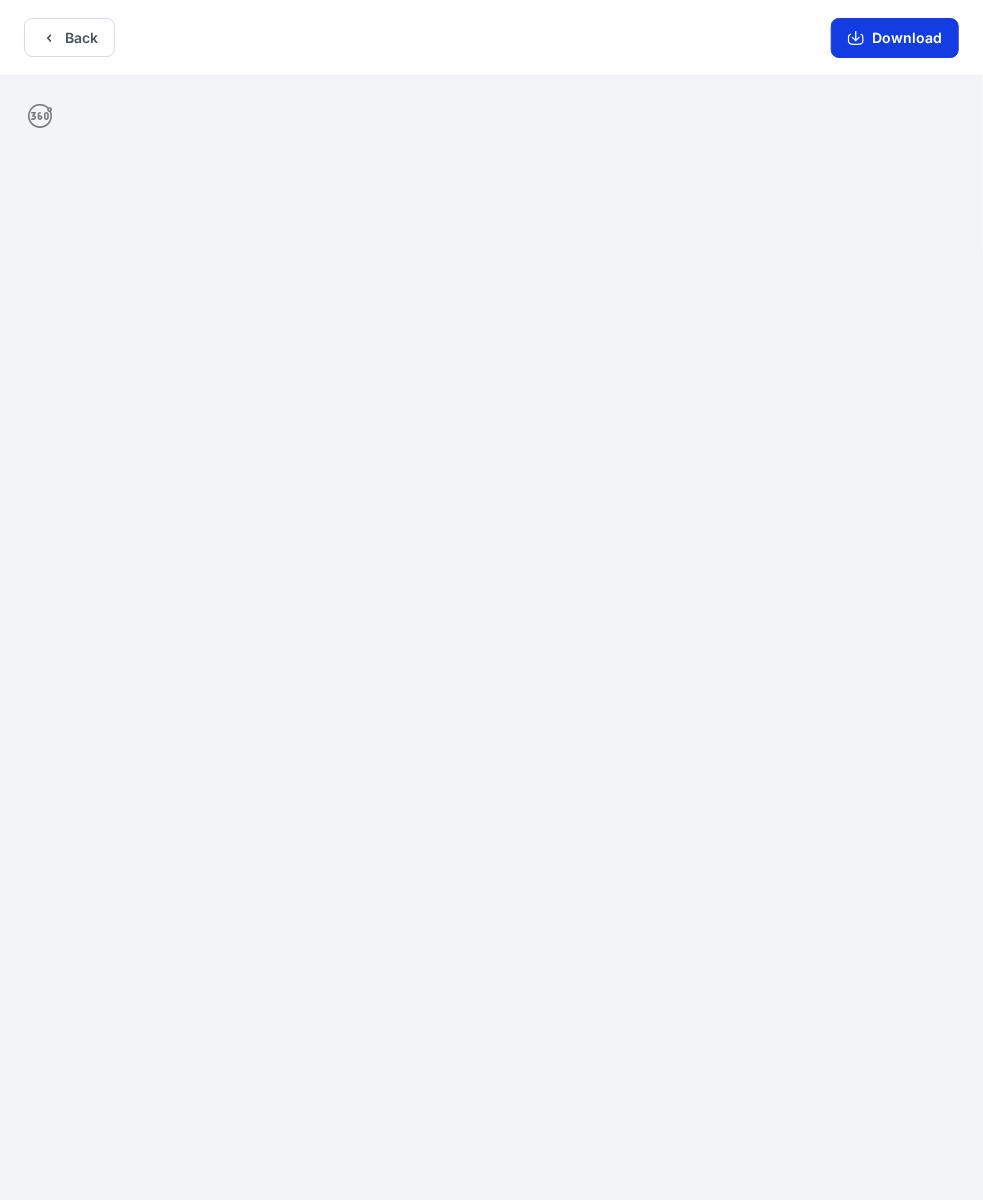 click on "Download" at bounding box center [895, 38] 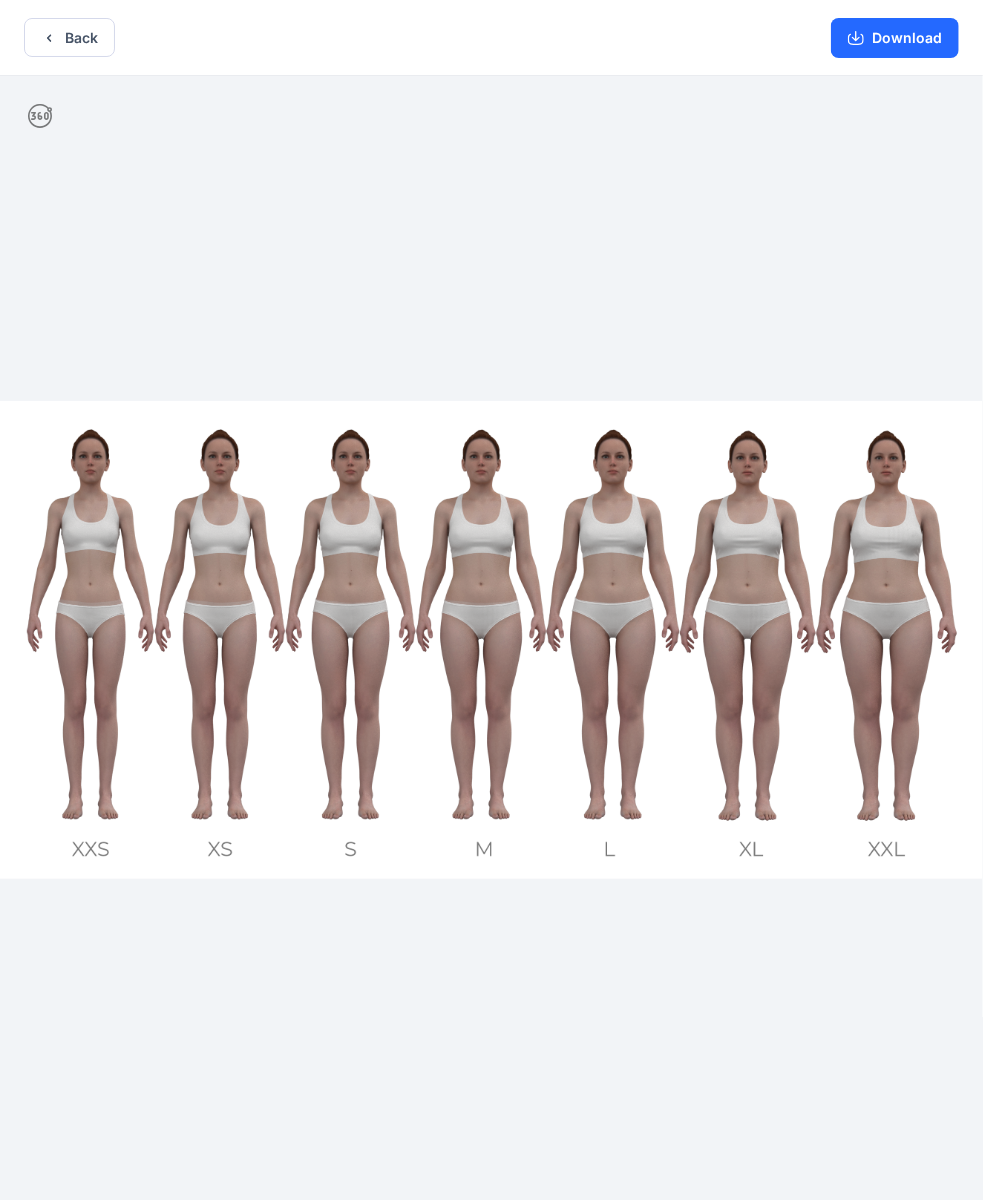 drag, startPoint x: 904, startPoint y: 34, endPoint x: 903, endPoint y: 60, distance: 26.019224 